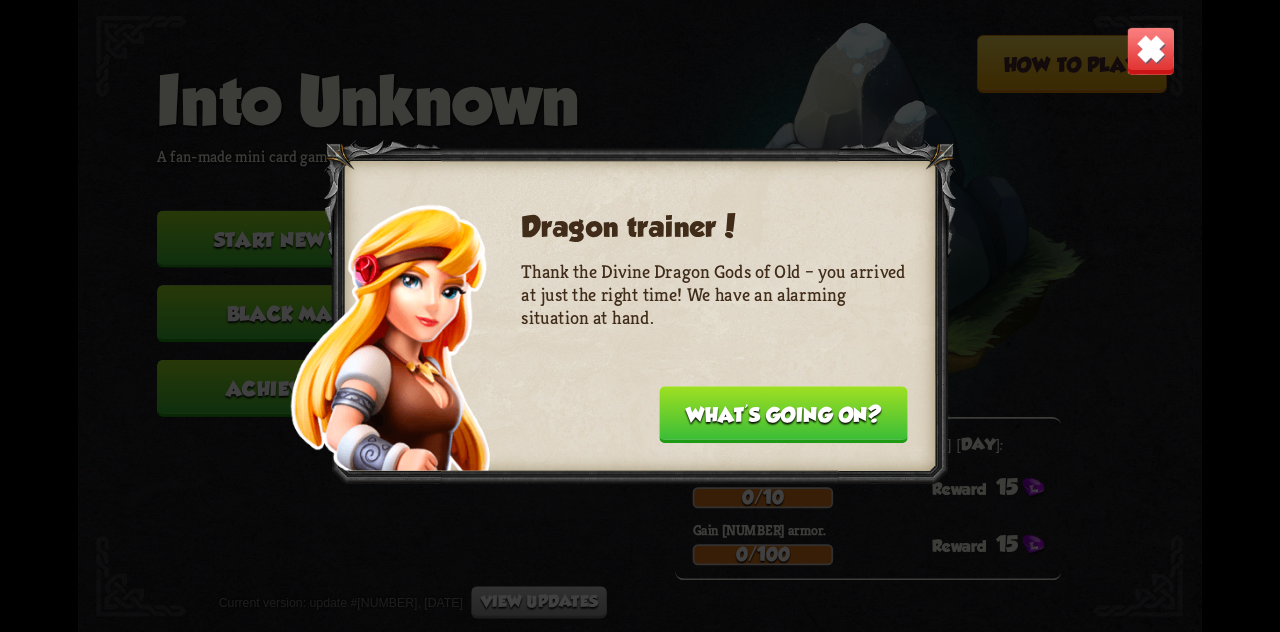 scroll, scrollTop: 0, scrollLeft: 0, axis: both 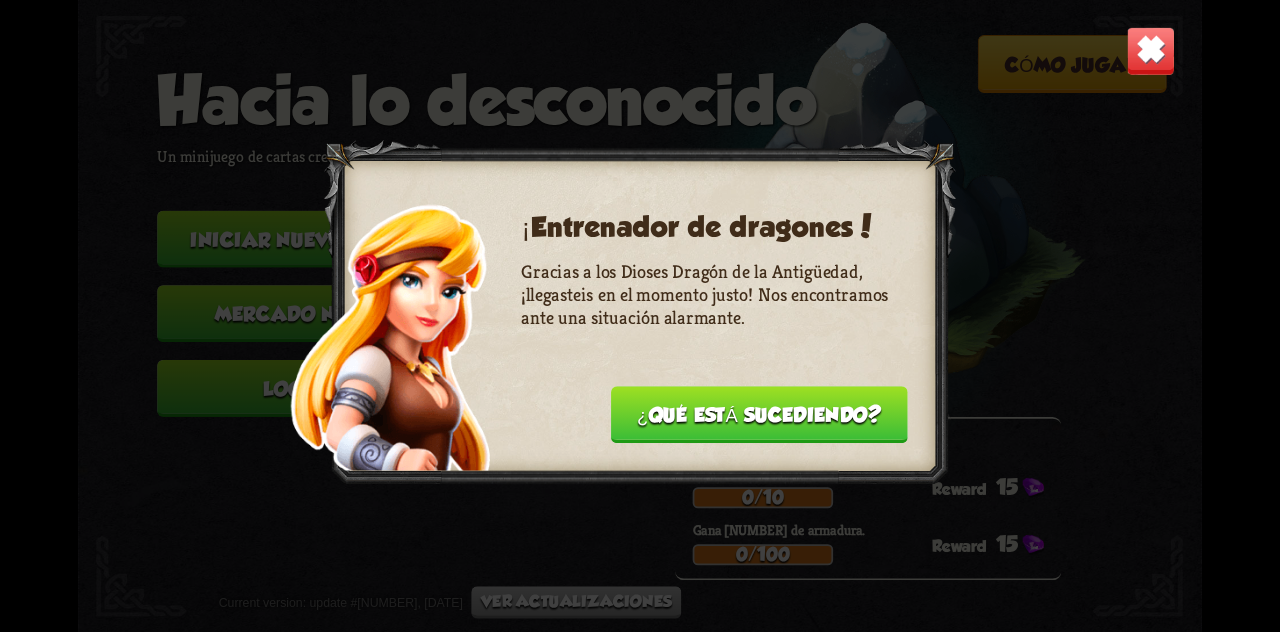 click on "¿Qué está sucediendo?" at bounding box center [759, 415] 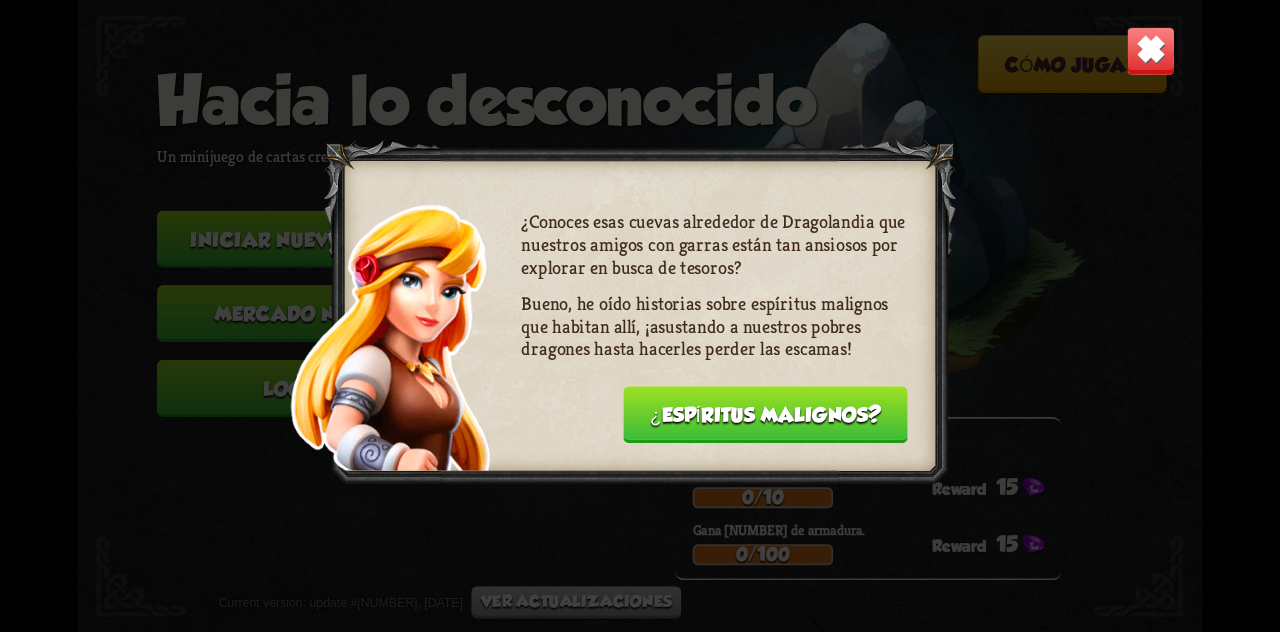 click on "¿Espíritus malignos?" at bounding box center [765, 415] 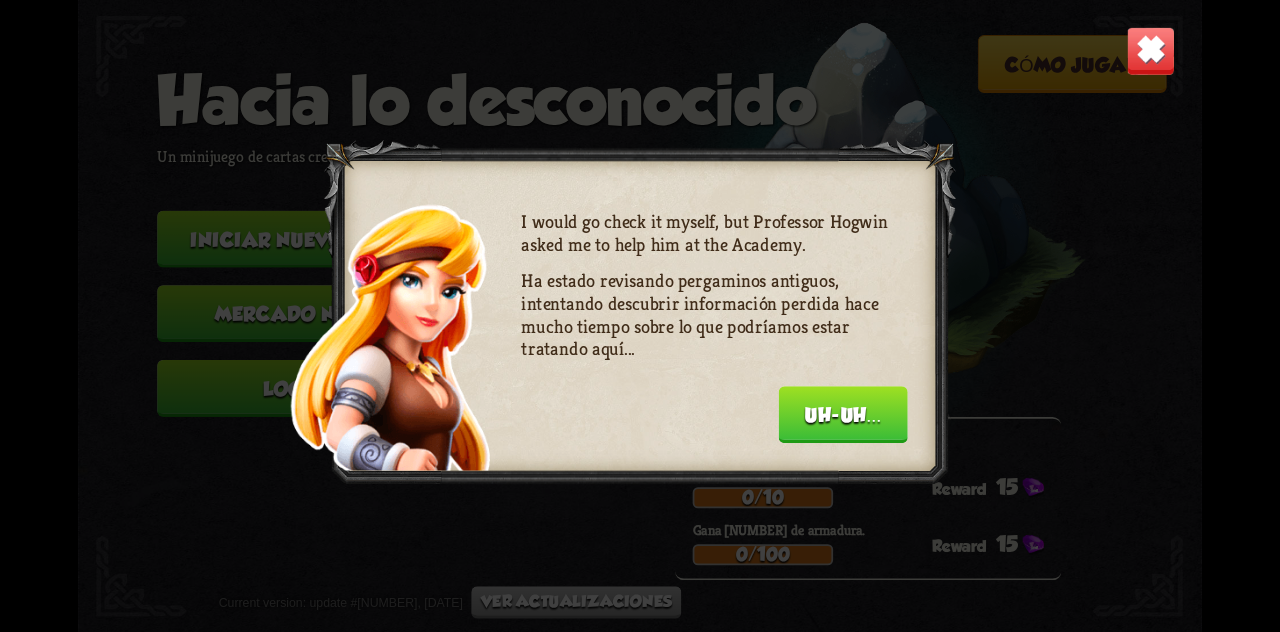 click on "Uh-uh..." at bounding box center (843, 415) 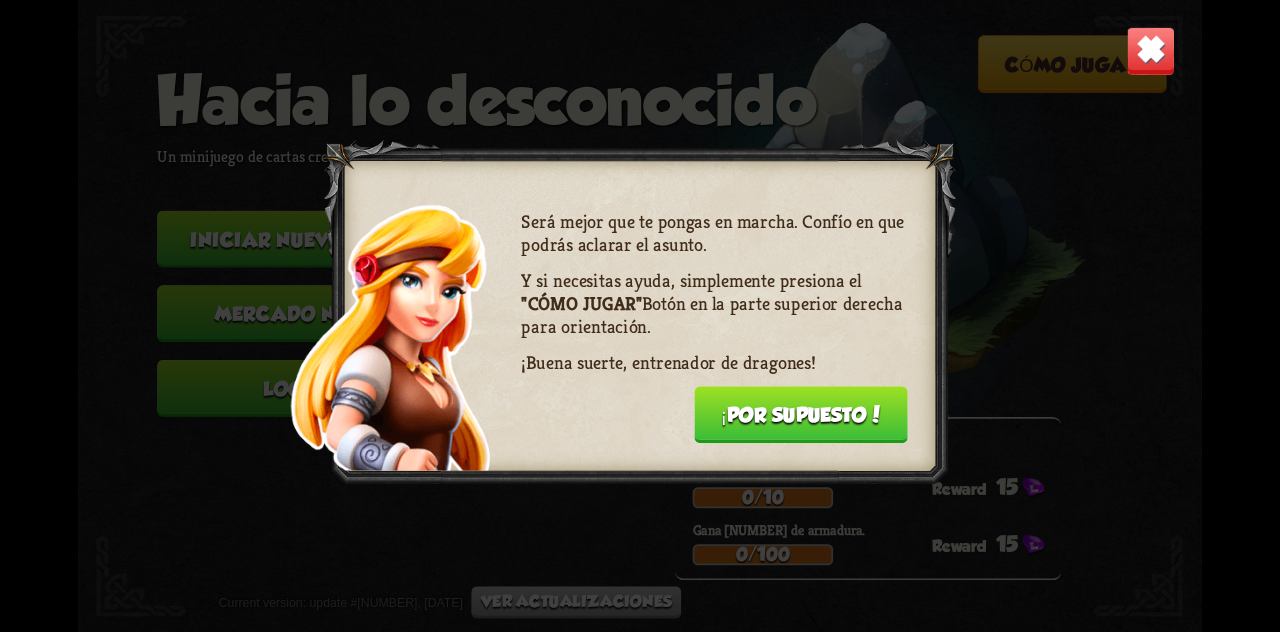 click on "¡Por supuesto!" at bounding box center (800, 414) 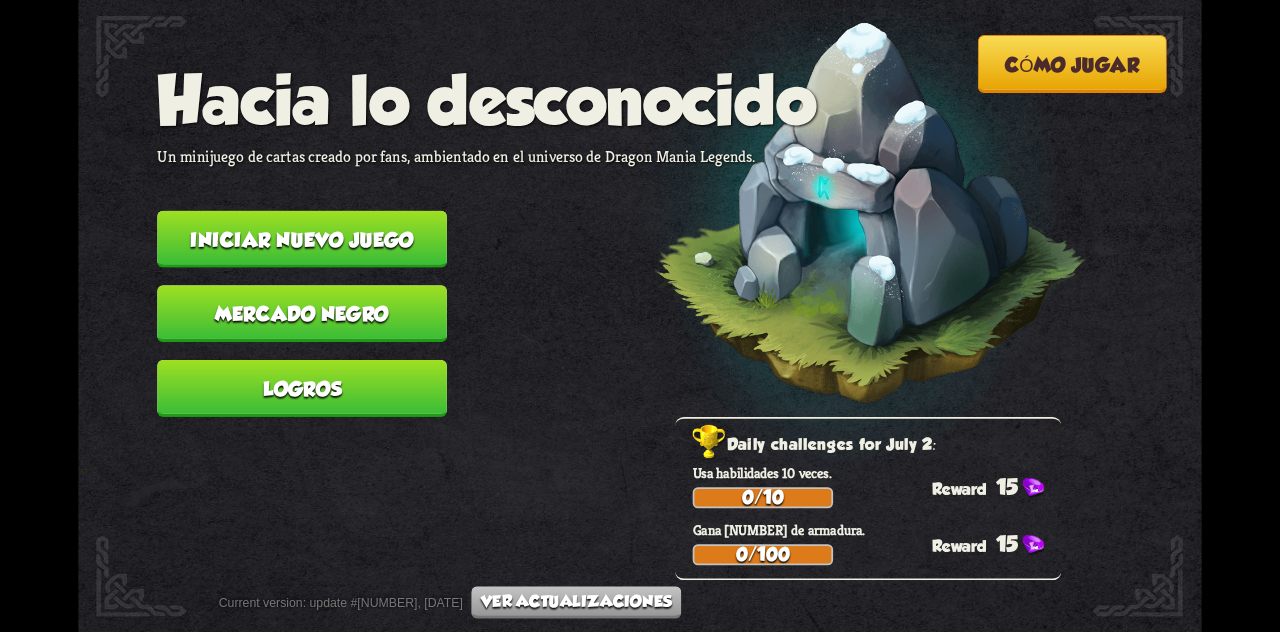 click on "Cómo jugar" at bounding box center (1072, 65) 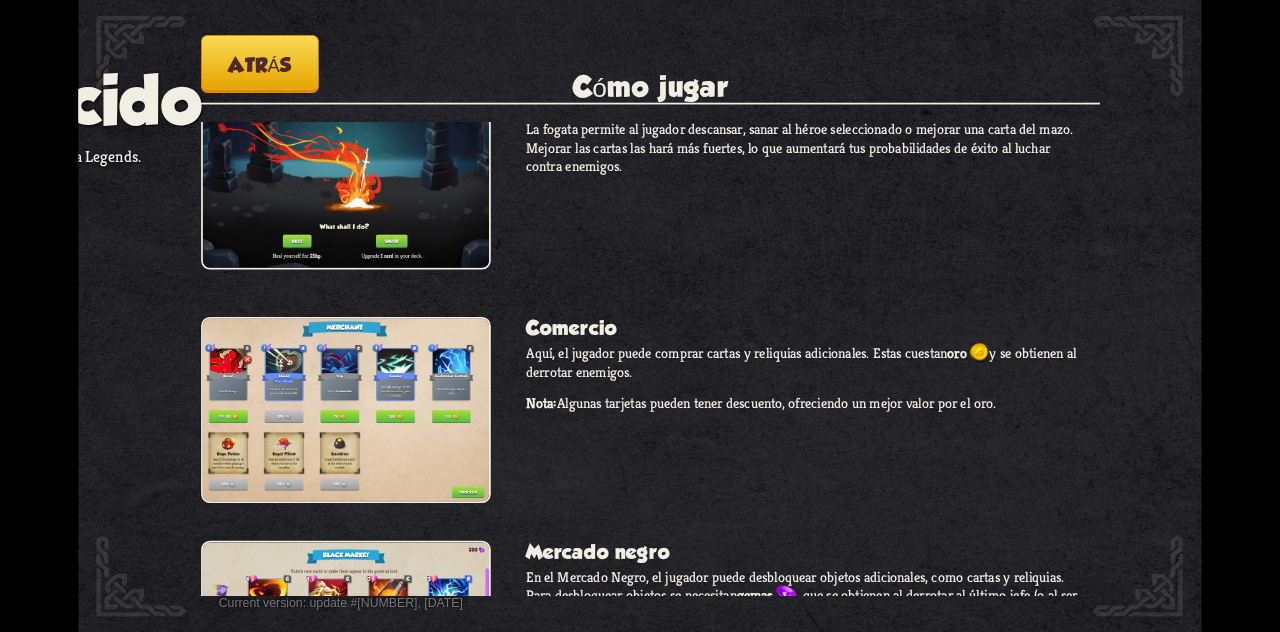 scroll, scrollTop: 1880, scrollLeft: 0, axis: vertical 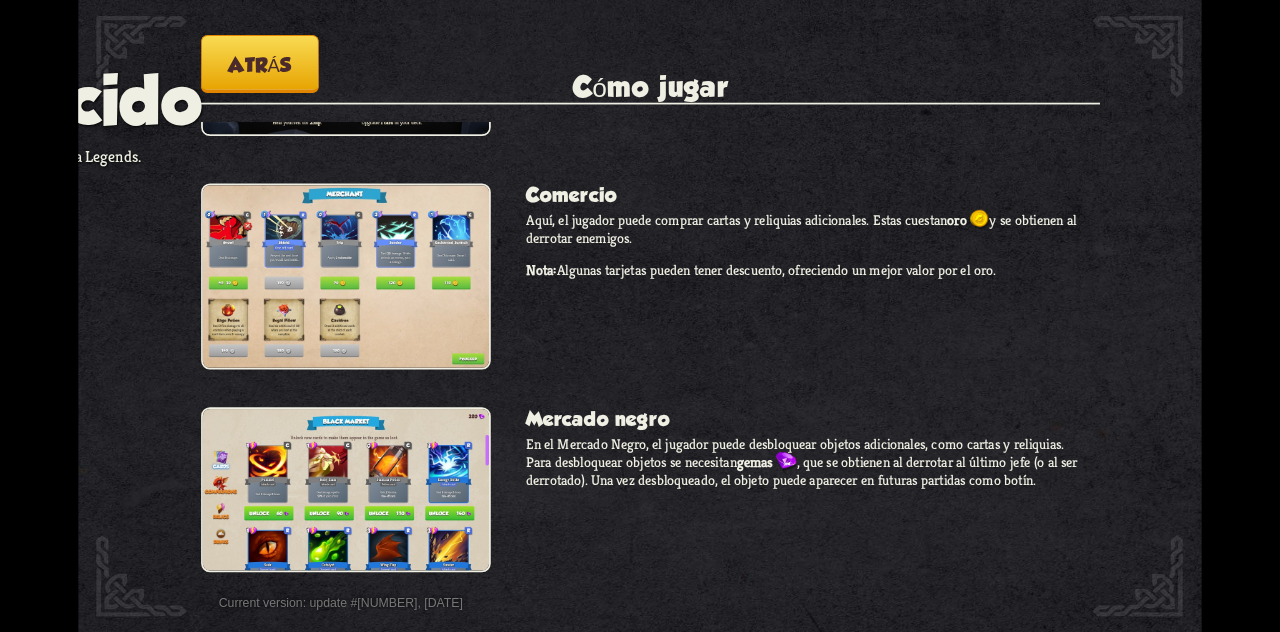 click on "How to play         Into Unknown   A fan-made mini card game, set in Dragon Mania Legends' universe.     Start new game   Black Market
Achievements
Daily challenges for July 2:
Use abilities 10 times.
0/10
15 Earn 100 armor.
0/100
15   Back   How to play   Into Unknown is a deck-building mini-game set in Dragon Mania Legends' universe. The goal of the player is to journey into the cave and defeat the enemies by building a unique card deck and collecting powerful relics.   Enemy encounters and loot are procedurally generated, meaning each playthrough will offer a slightly different experience. Please note that each new game will start from the beginning and therefore cards, relics, and gold collected during the game will not carry over to the next one." at bounding box center (640, 0) 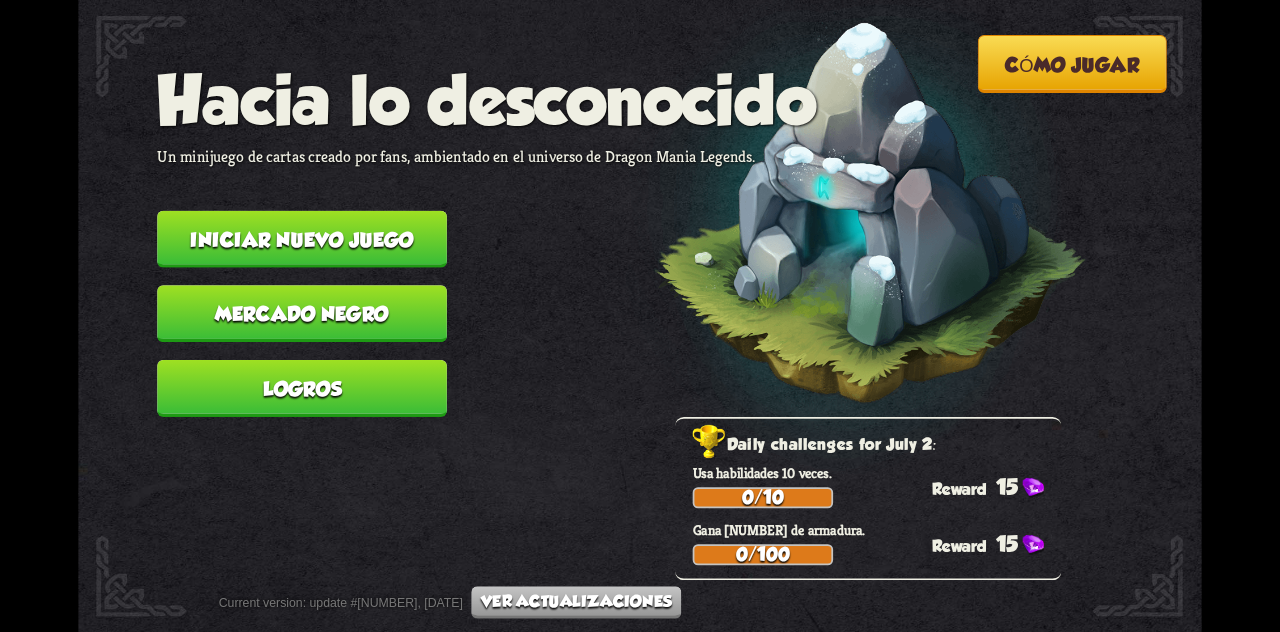 click on "Cómo jugar" at bounding box center [1072, 65] 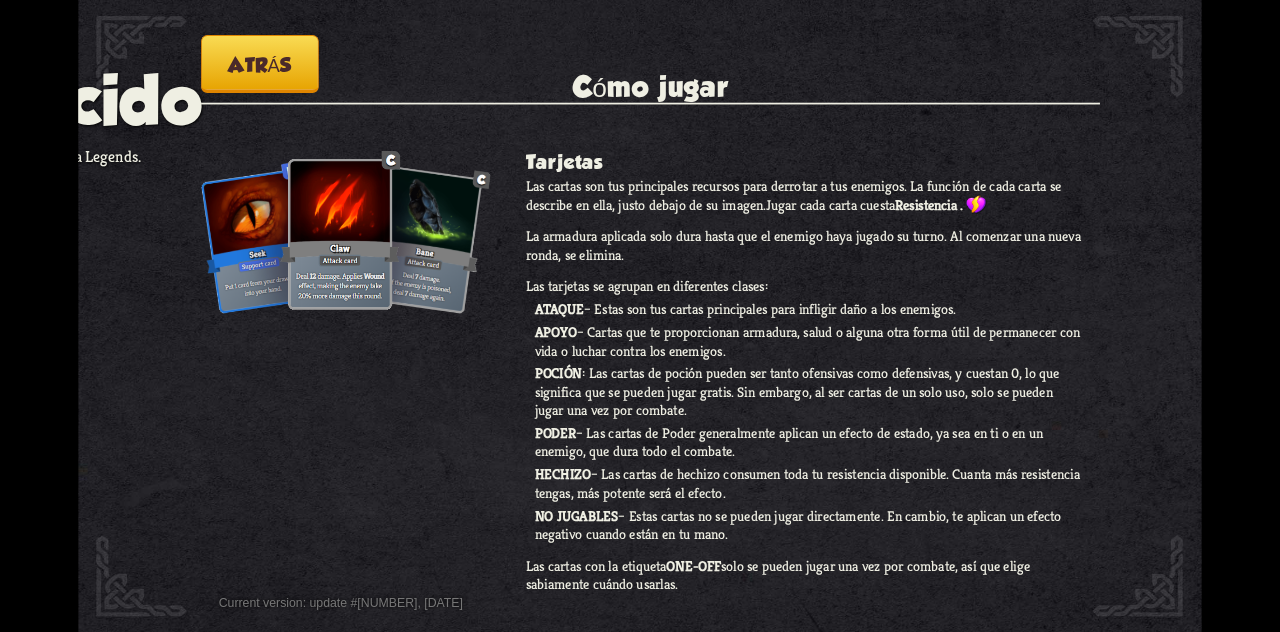 scroll, scrollTop: 0, scrollLeft: 0, axis: both 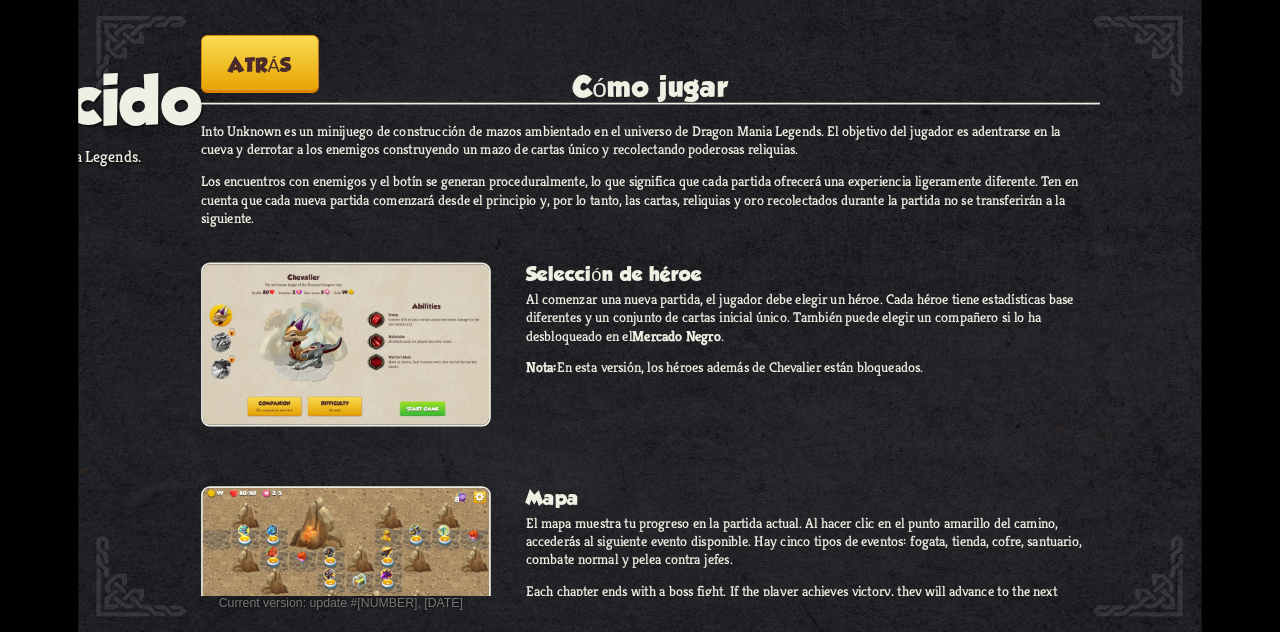 click on "Atrás" at bounding box center (259, 65) 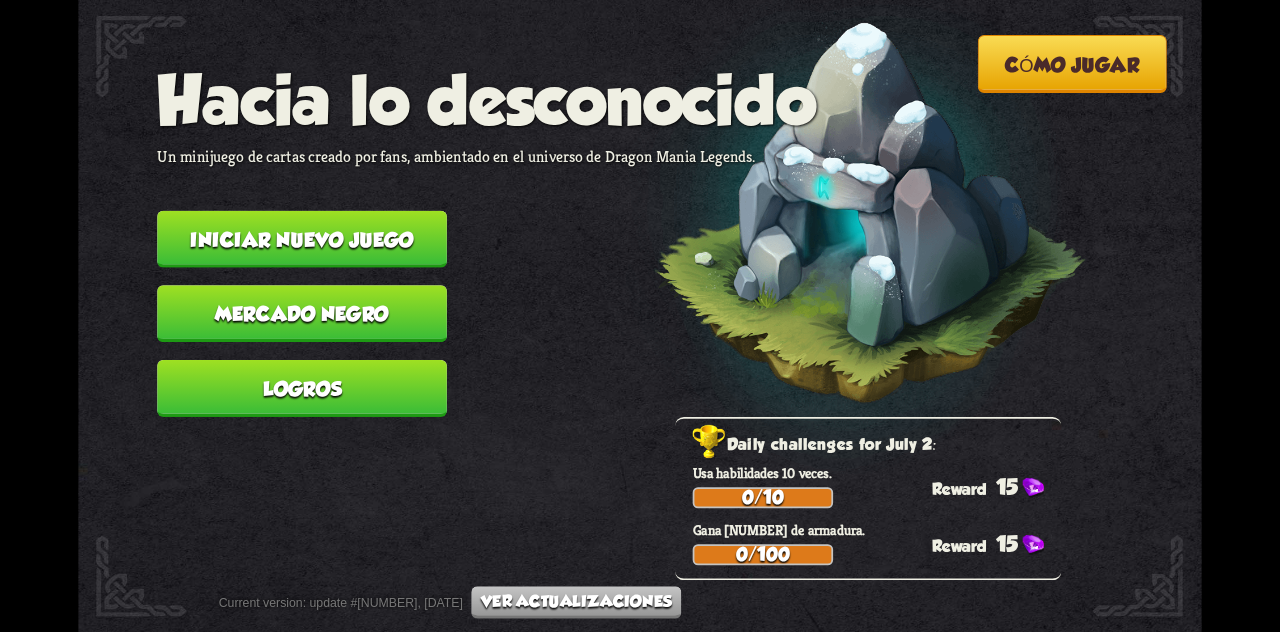 click on "Iniciar nuevo juego" at bounding box center (301, 239) 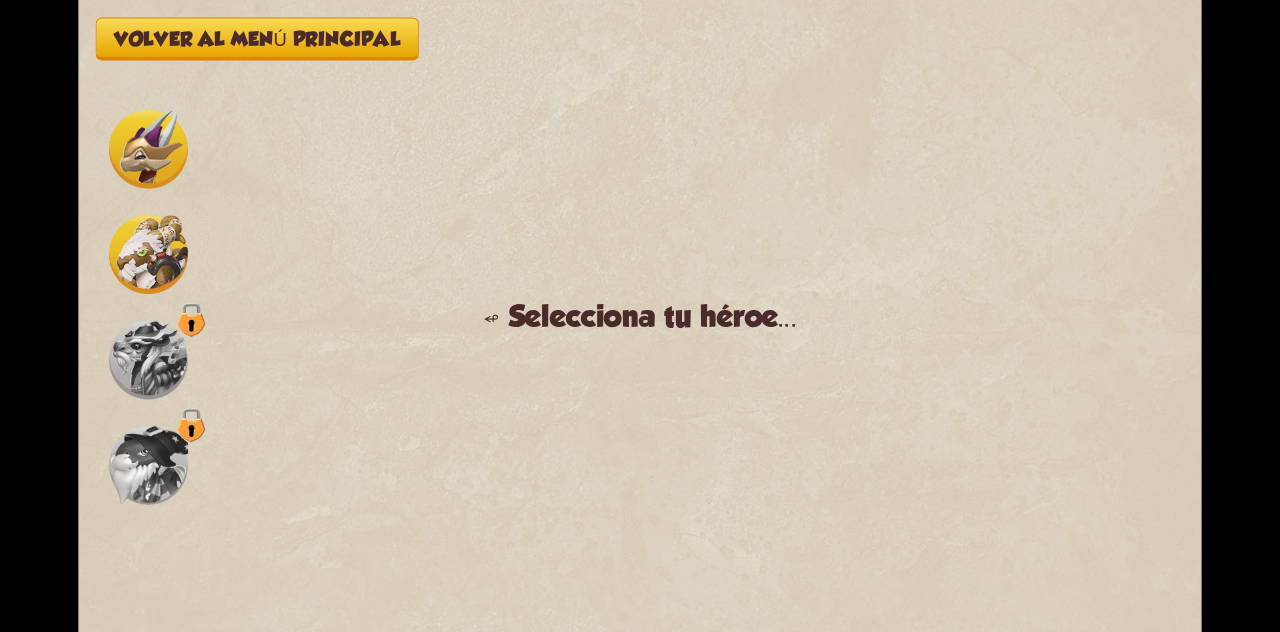 click at bounding box center [148, 149] 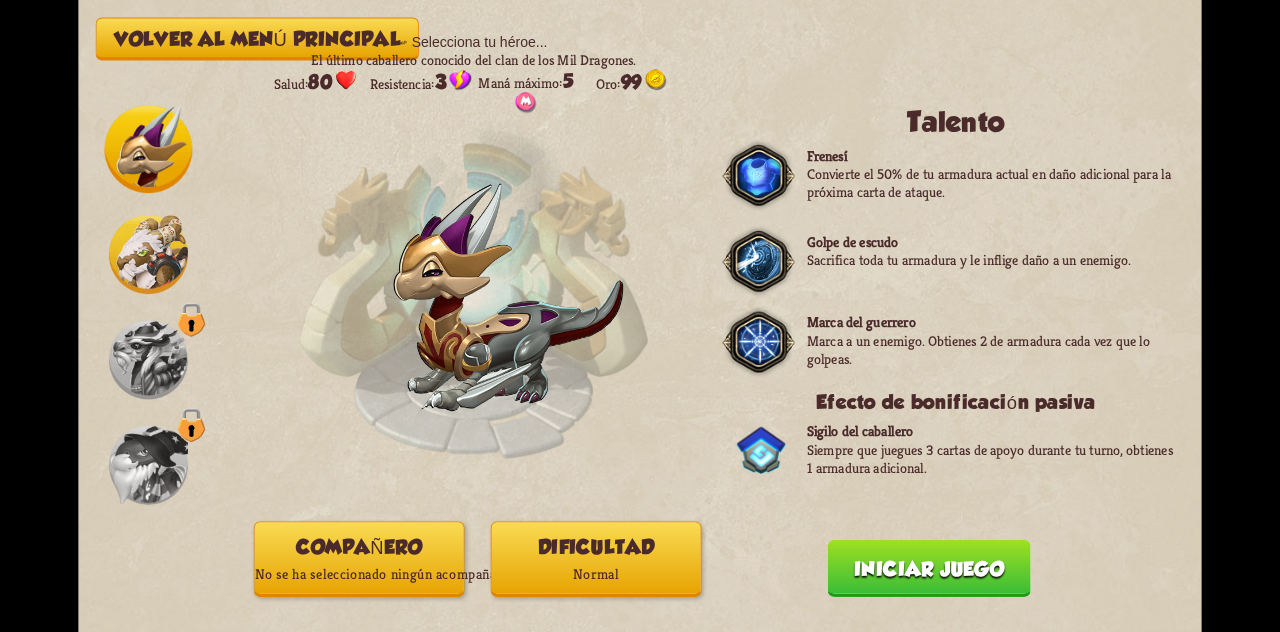 click at bounding box center (149, 149) 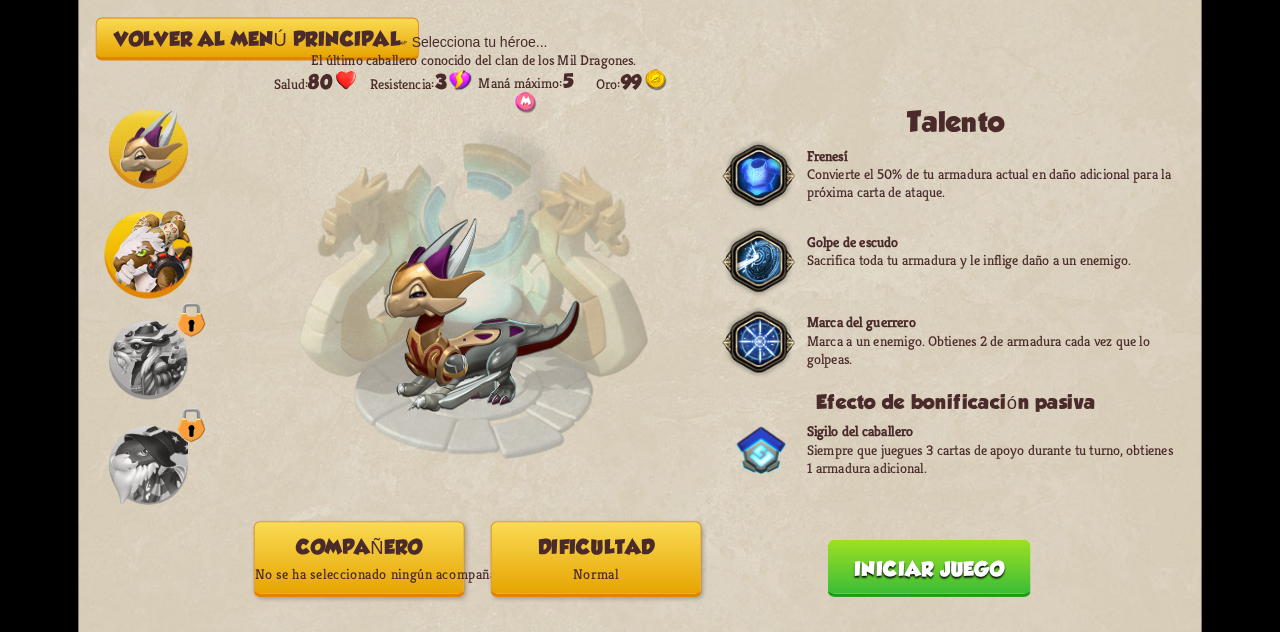 click at bounding box center [148, 149] 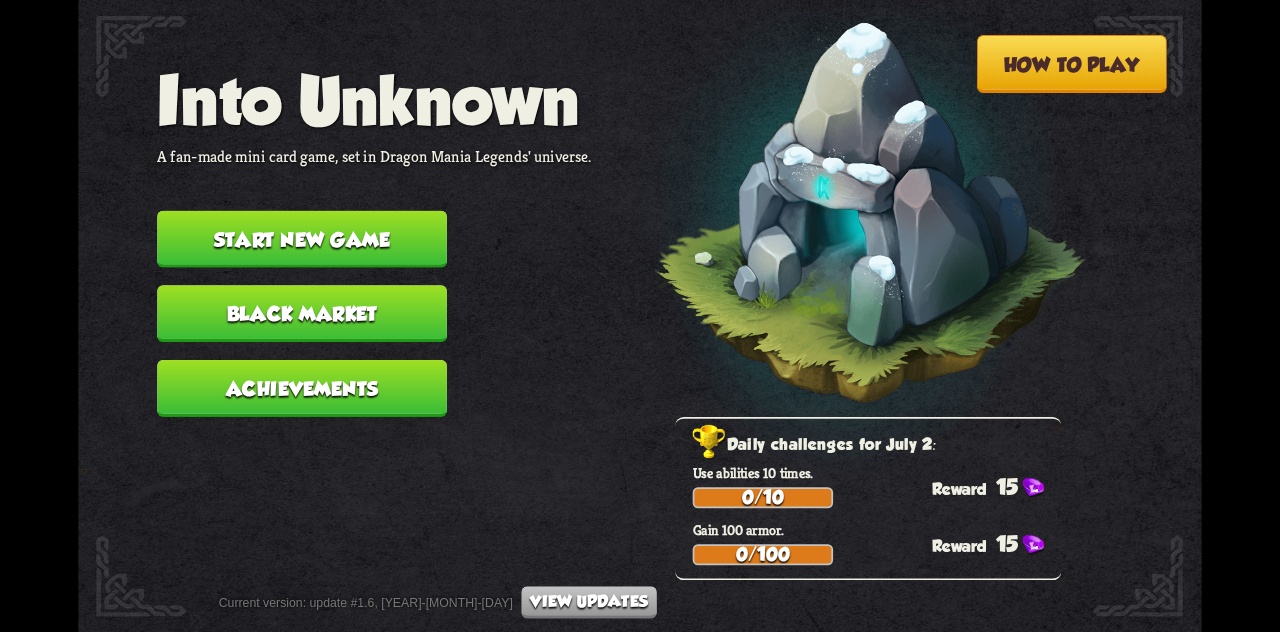 scroll, scrollTop: 0, scrollLeft: 0, axis: both 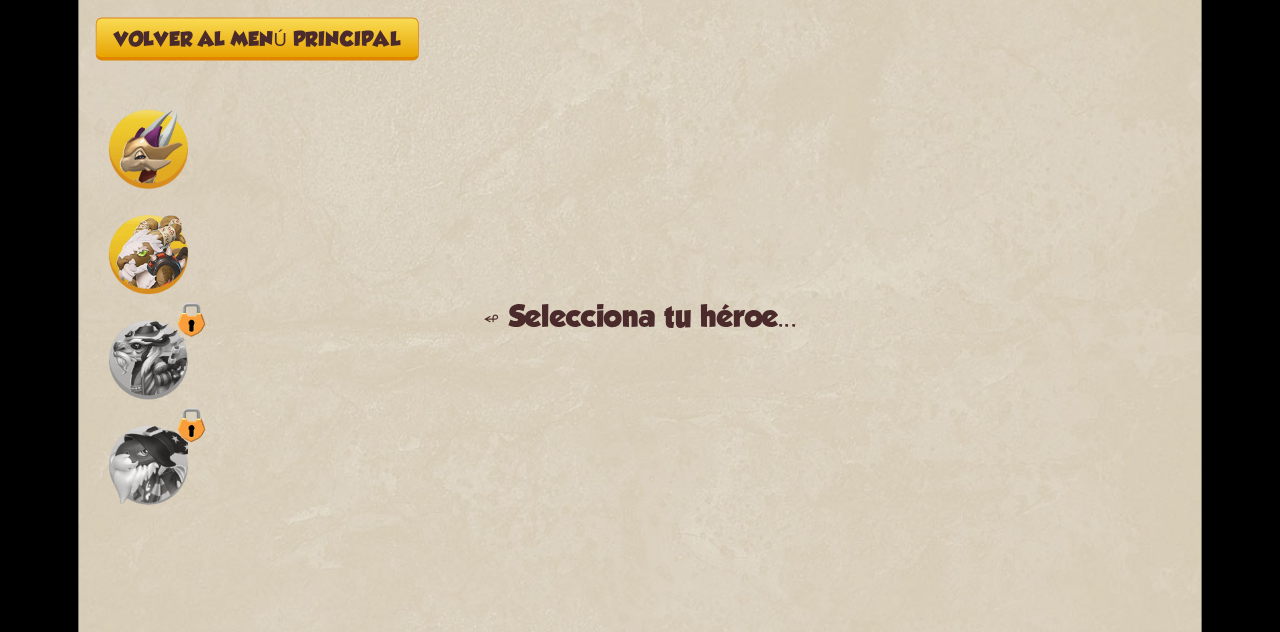 click at bounding box center [148, 149] 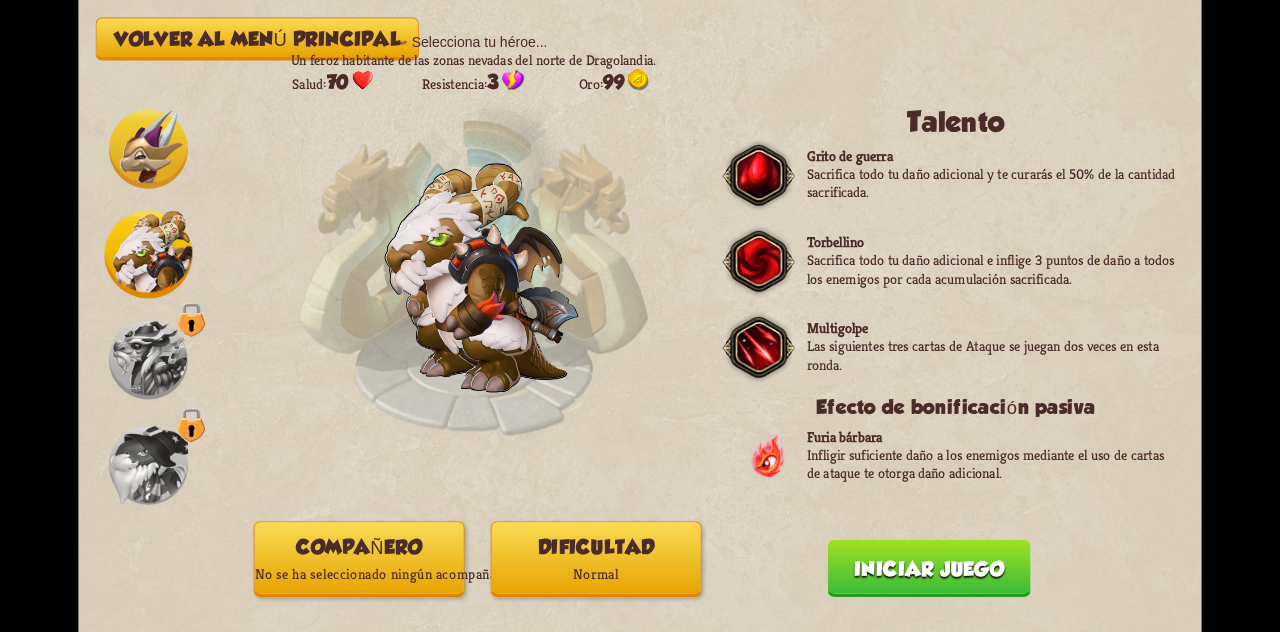 click on "Torbellino" at bounding box center [991, 156] 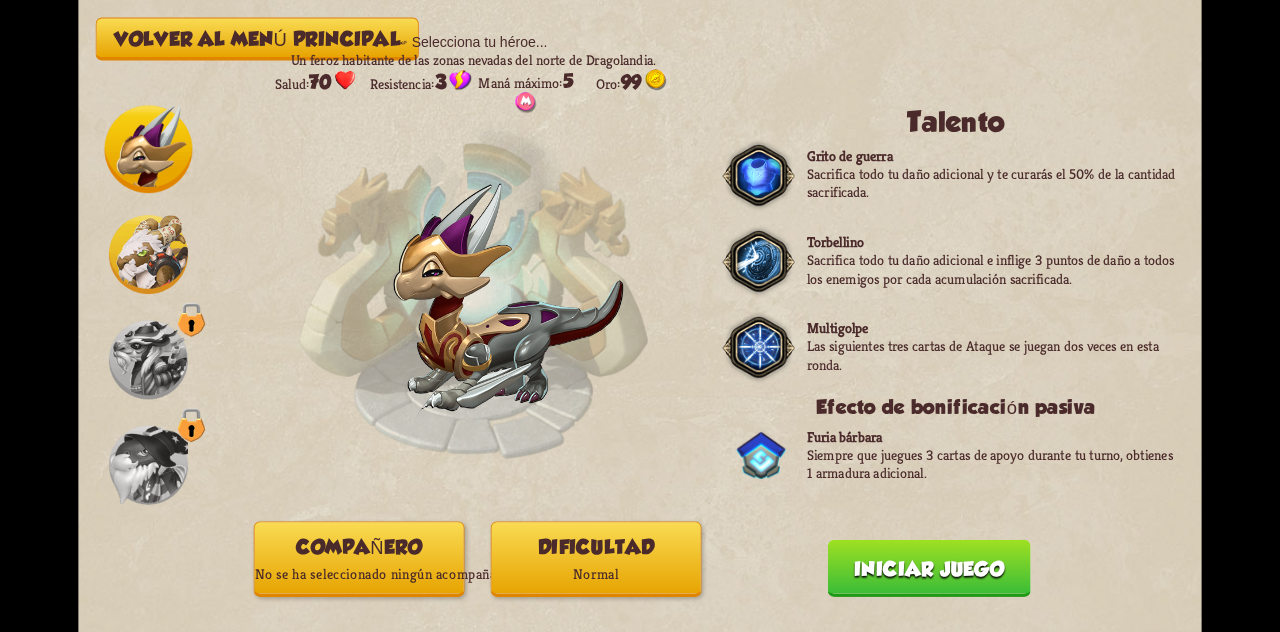 click at bounding box center (149, 149) 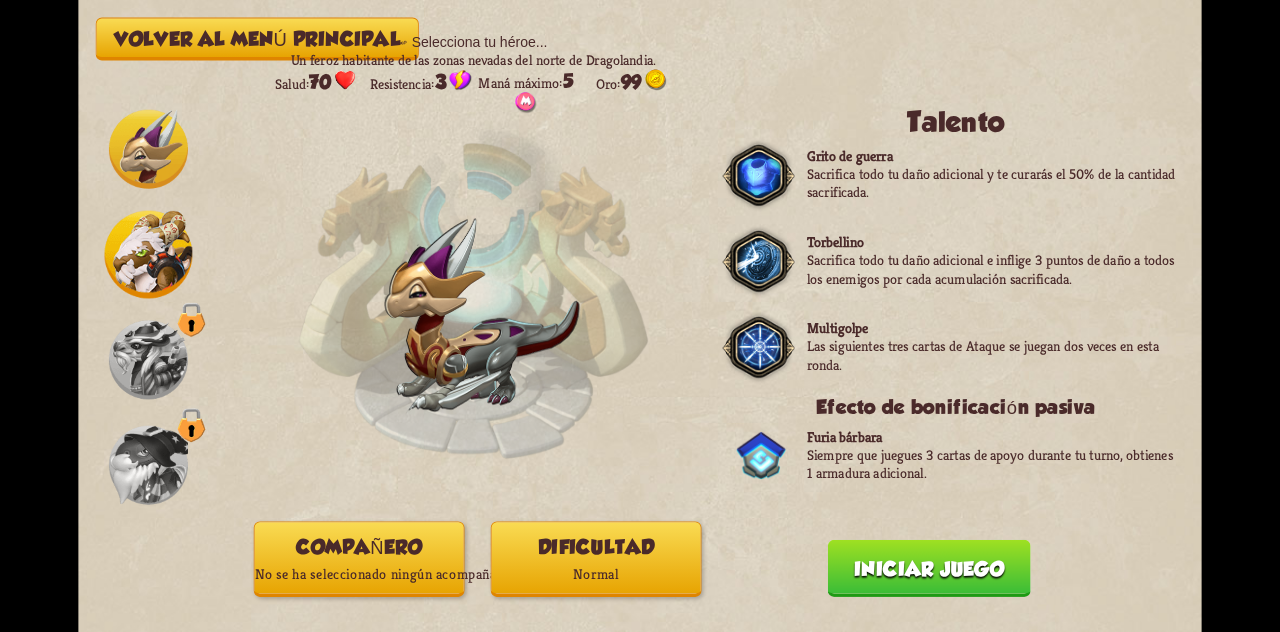 click at bounding box center (149, 255) 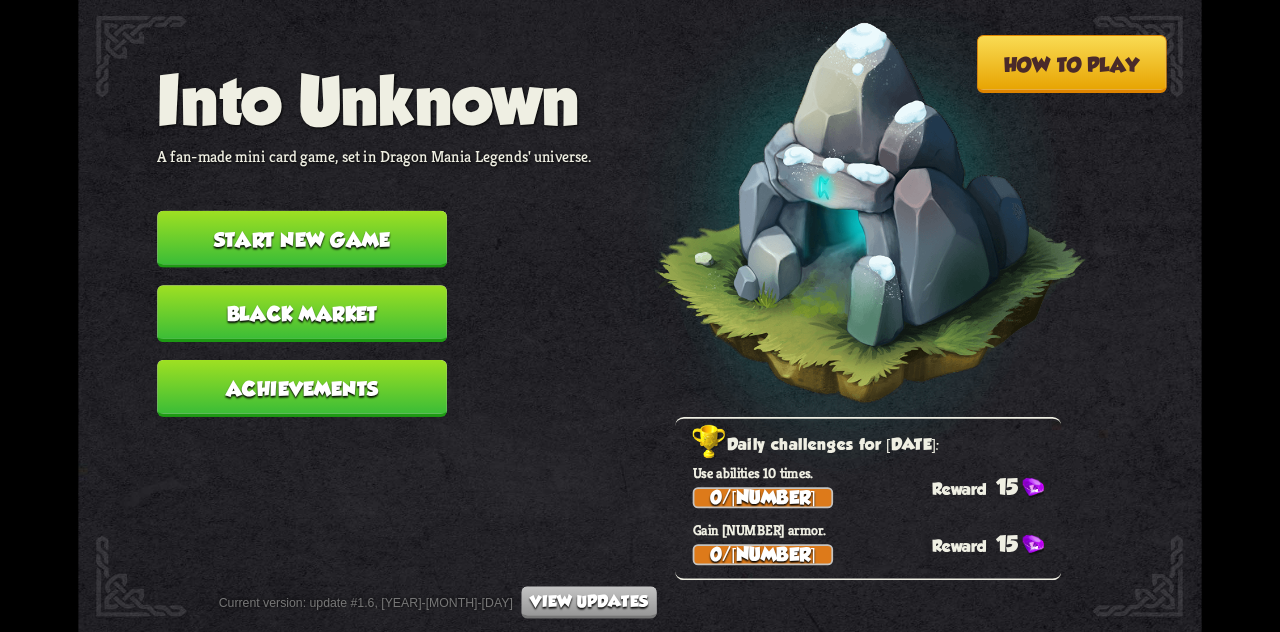 scroll, scrollTop: 0, scrollLeft: 0, axis: both 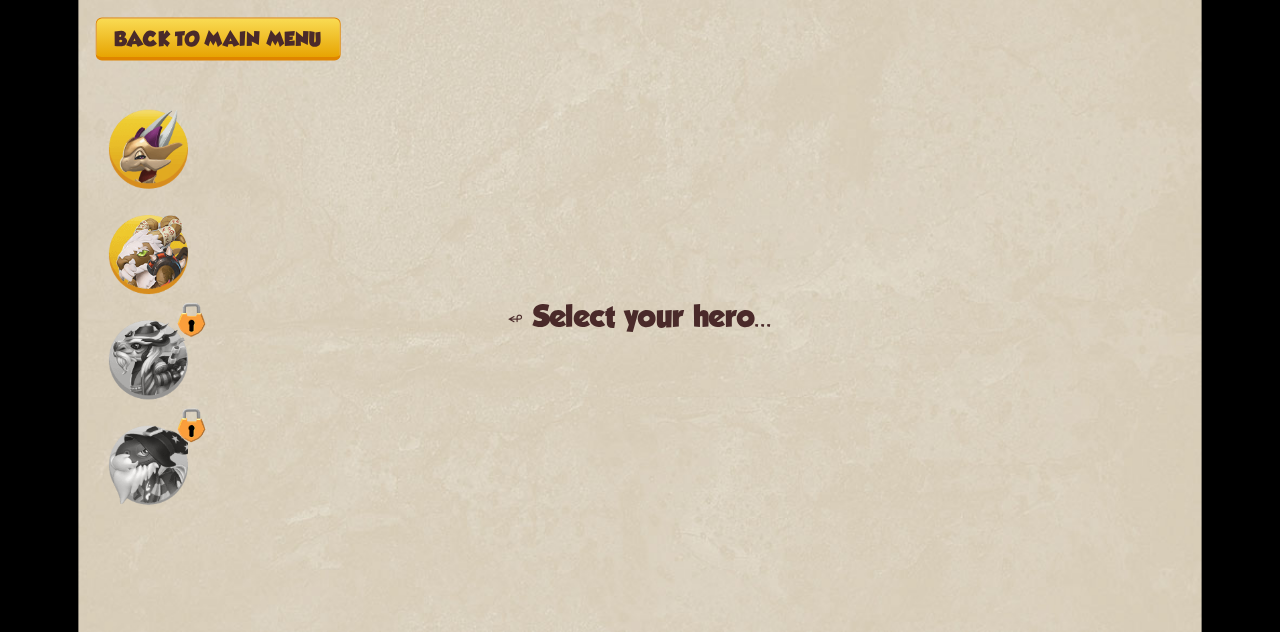 click at bounding box center [148, 149] 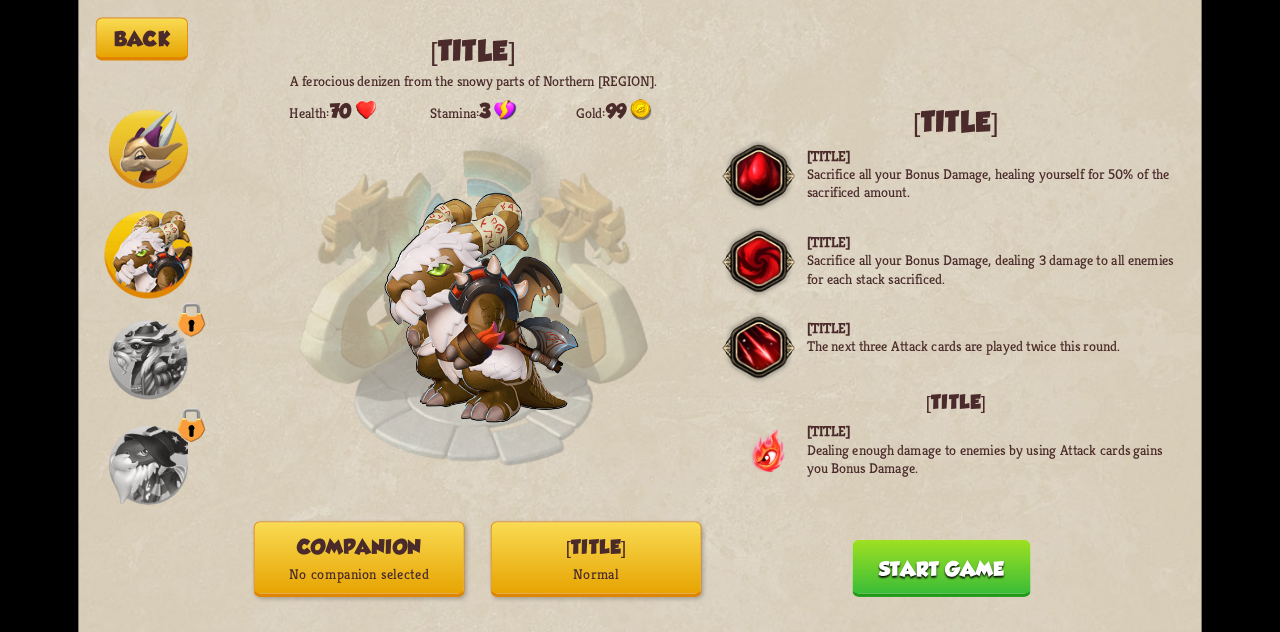 click at bounding box center [148, 149] 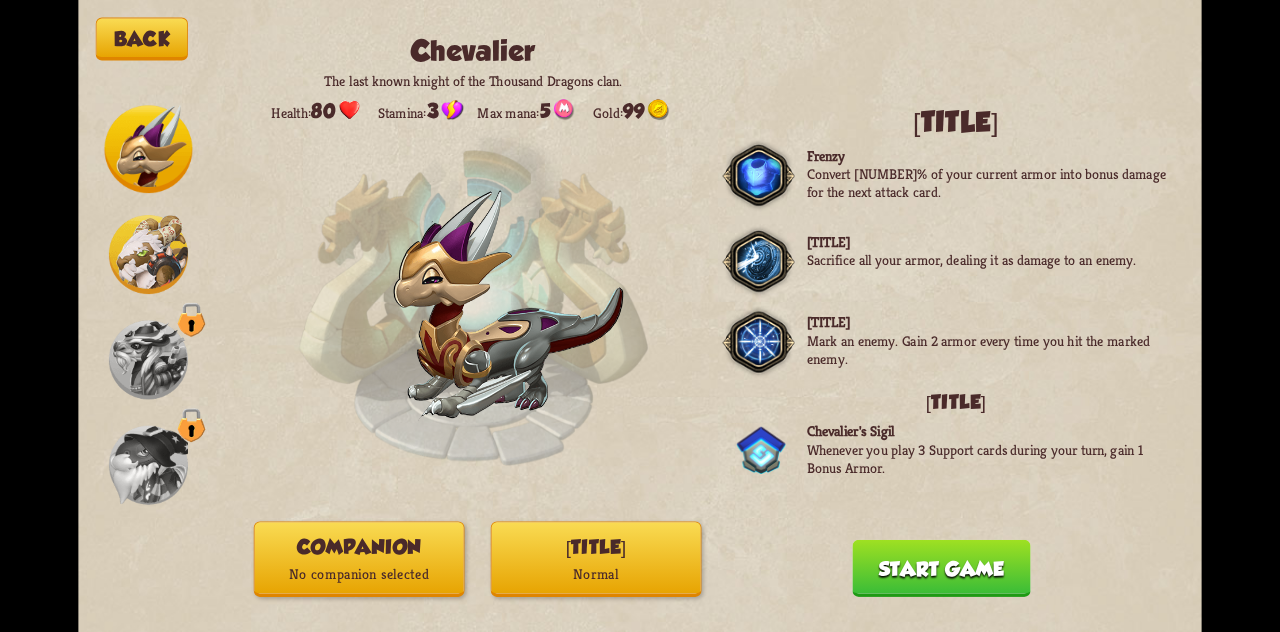 click at bounding box center [149, 149] 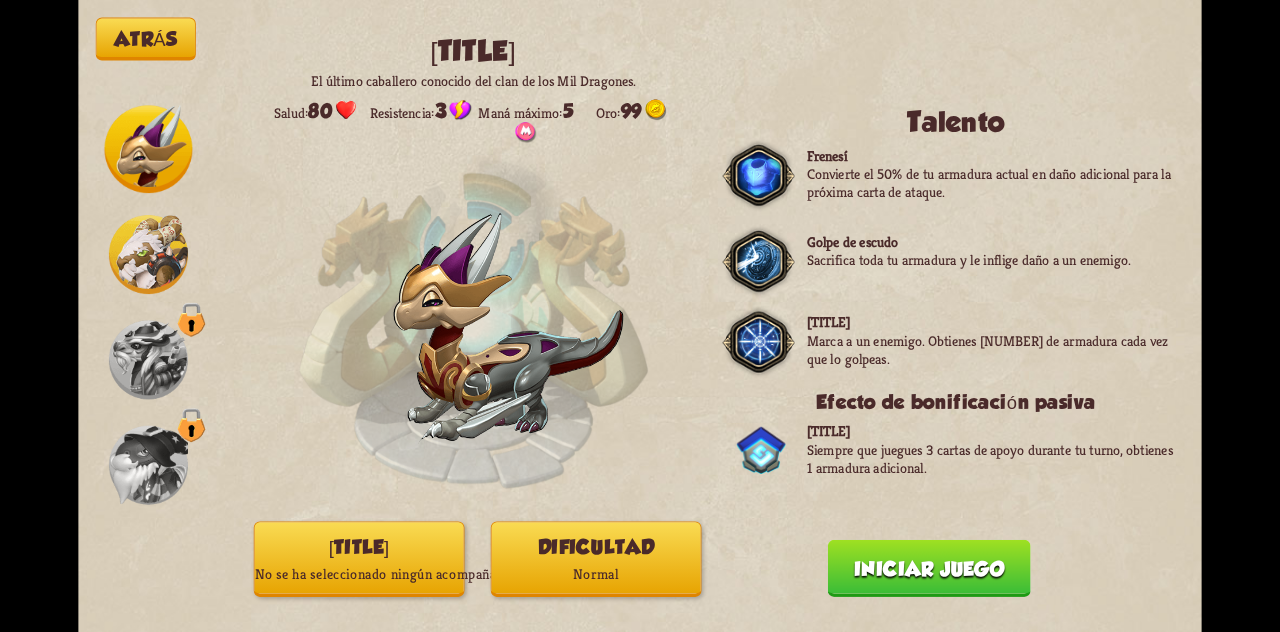 click on "Efecto de bonificación pasiva" at bounding box center (956, 402) 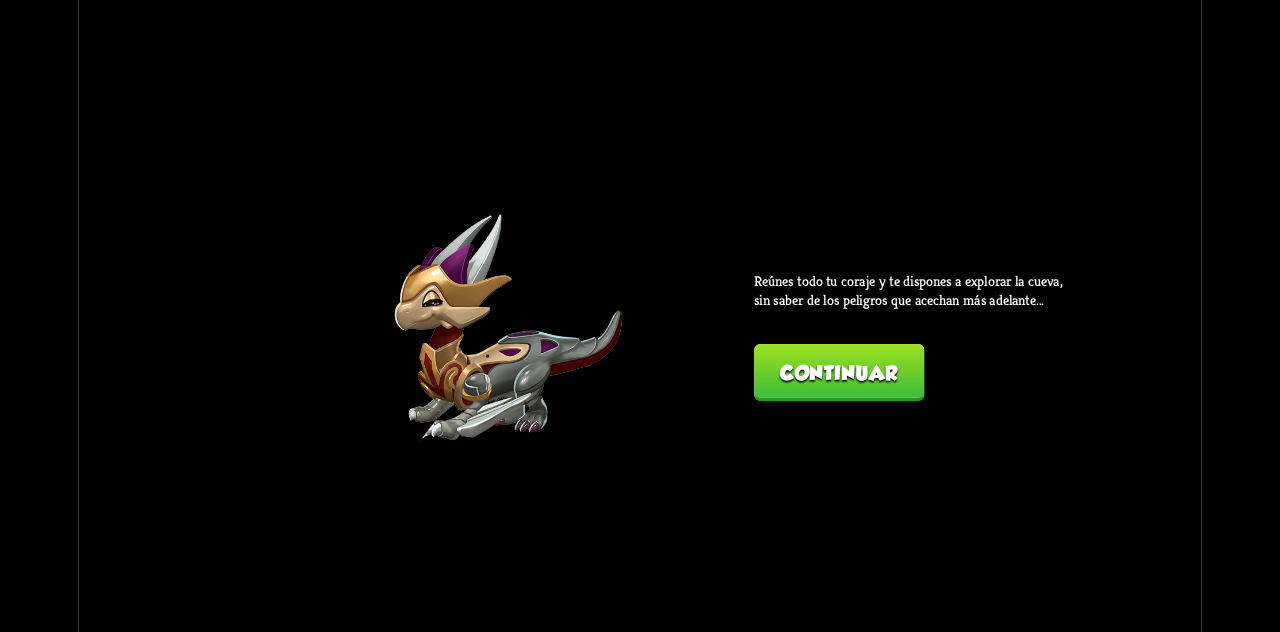 click on "Continuar" at bounding box center [839, 372] 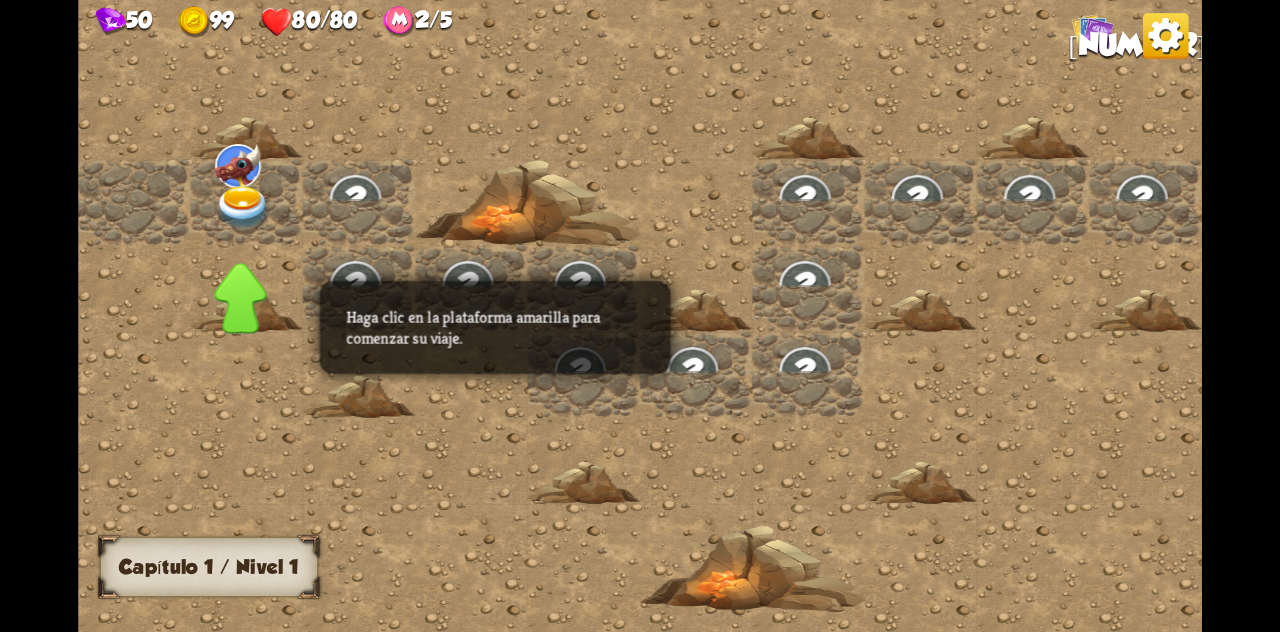 click at bounding box center [243, 208] 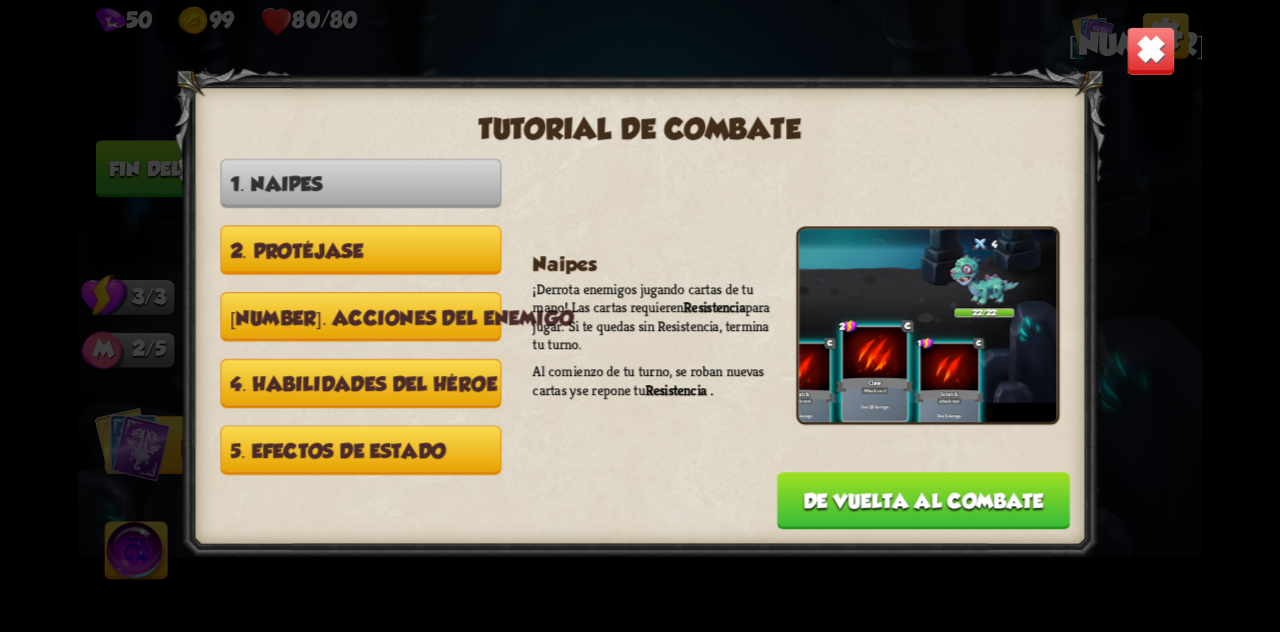 click on "2. Protéjase" at bounding box center [276, 184] 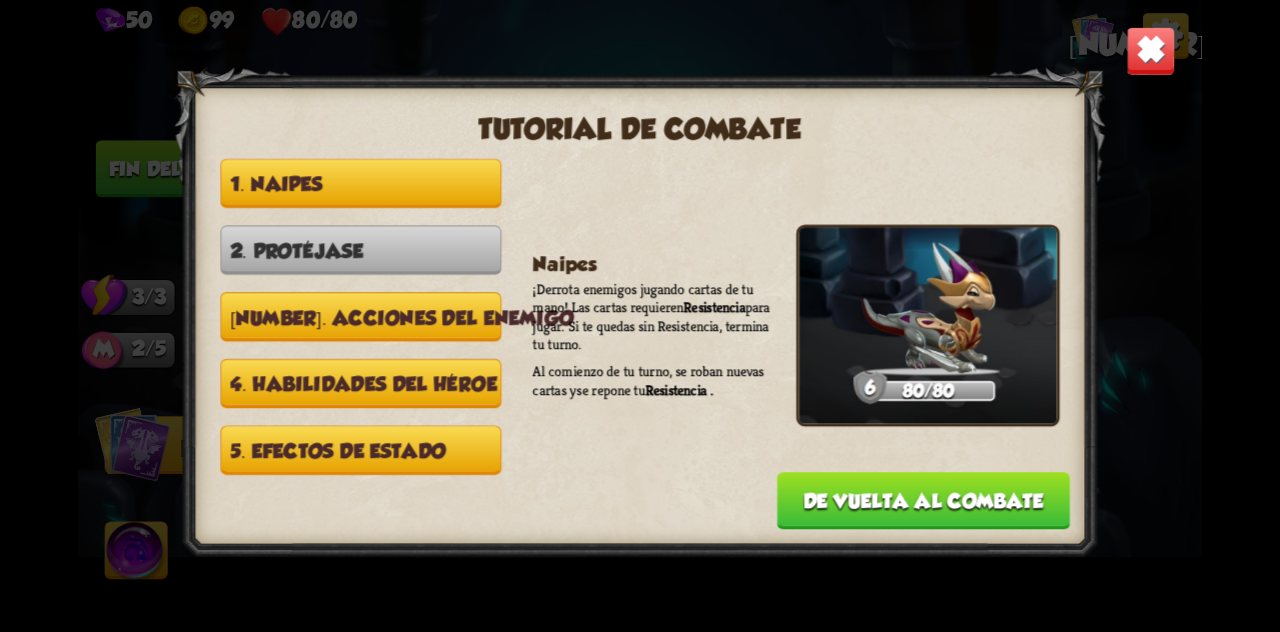 click on "3. Acciones del enemigo" at bounding box center [360, 316] 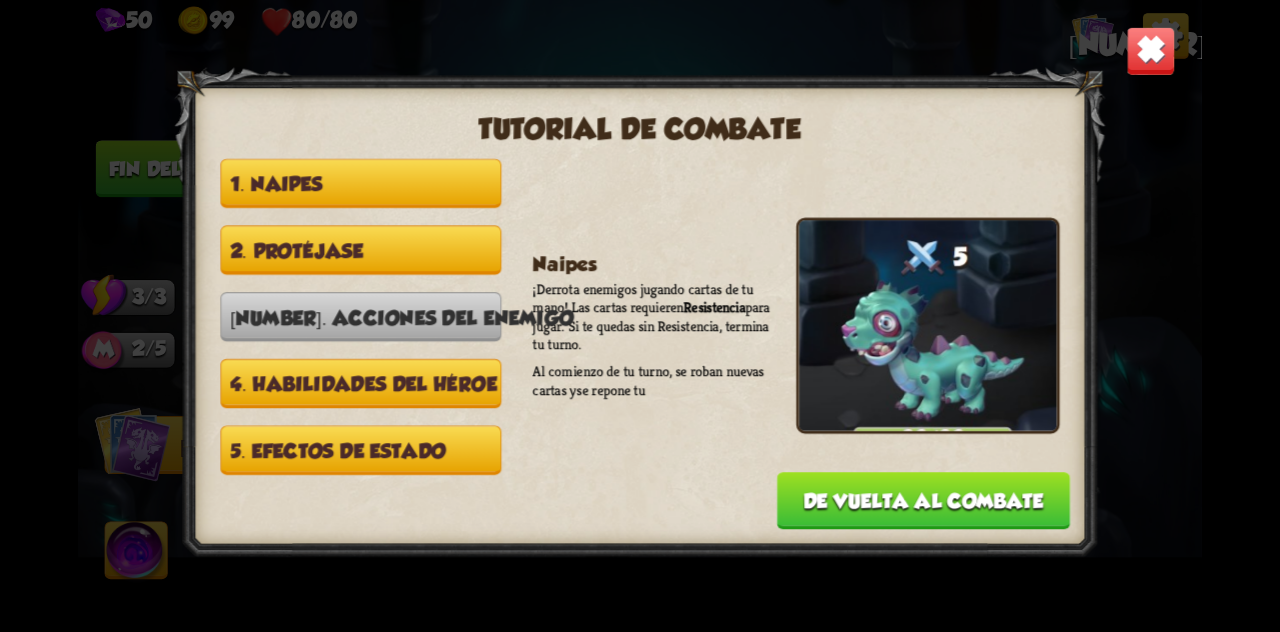 click on "4. Habilidades del héroe" at bounding box center (276, 184) 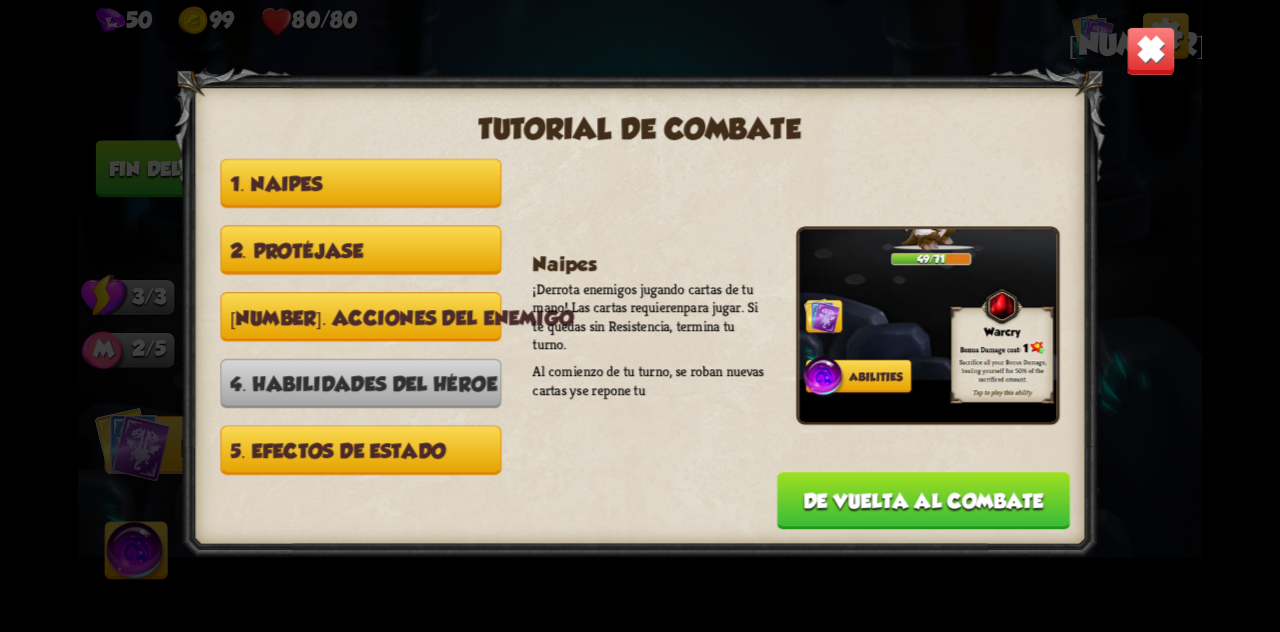 click on "5. Efectos de estado" at bounding box center (360, 450) 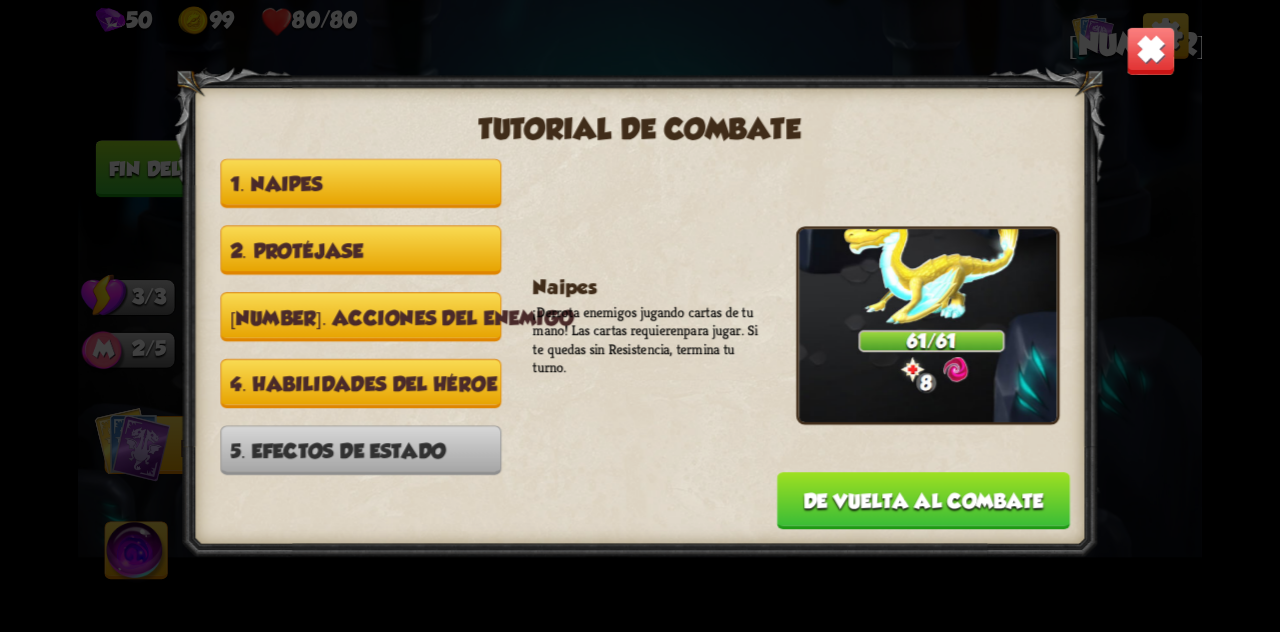 click on "1. Naipes" at bounding box center (360, 183) 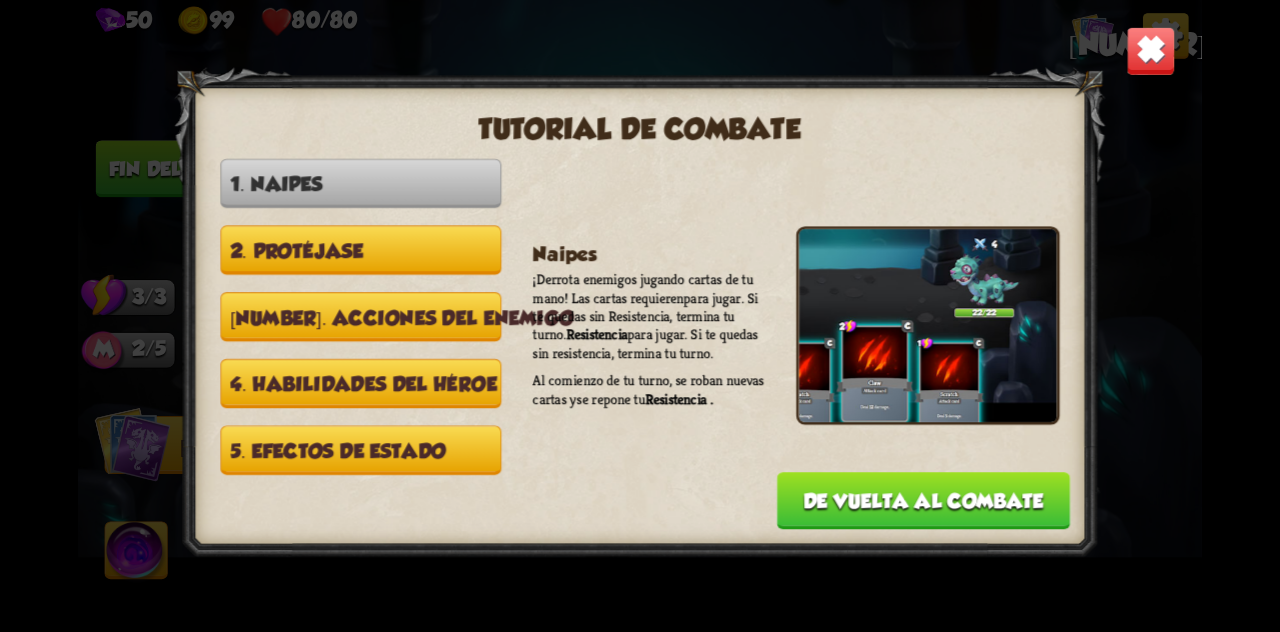 click on "De vuelta al combate" at bounding box center (923, 501) 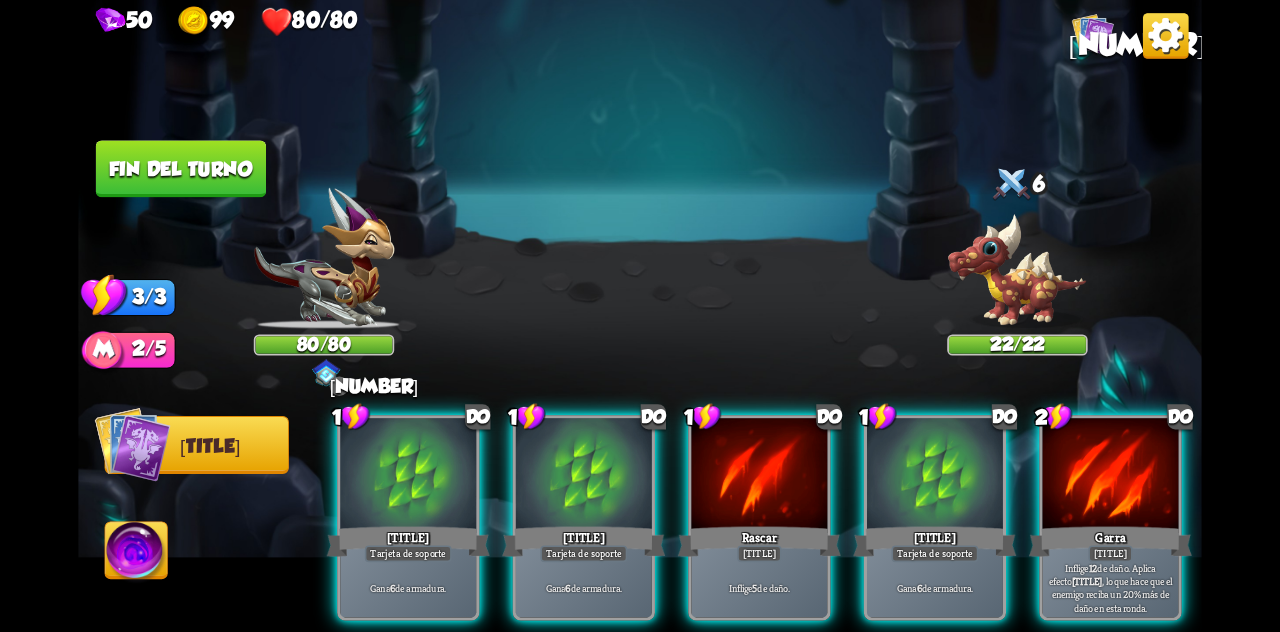 click on "Rascar" at bounding box center (408, 541) 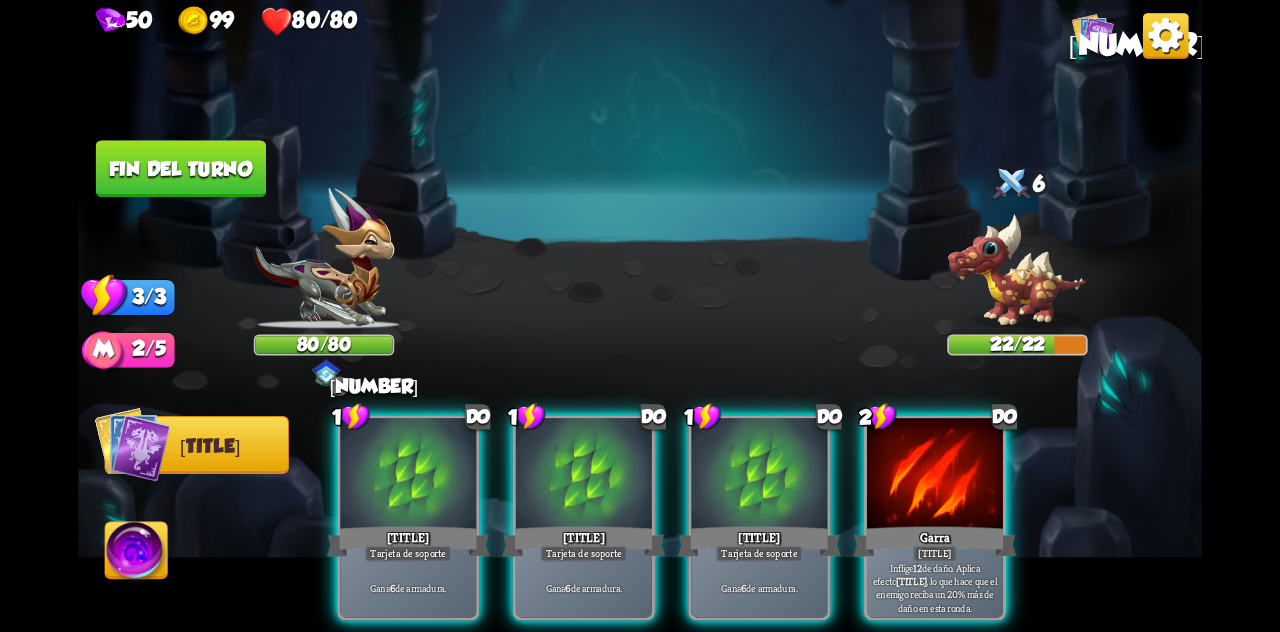 click on "Garra" at bounding box center [408, 537] 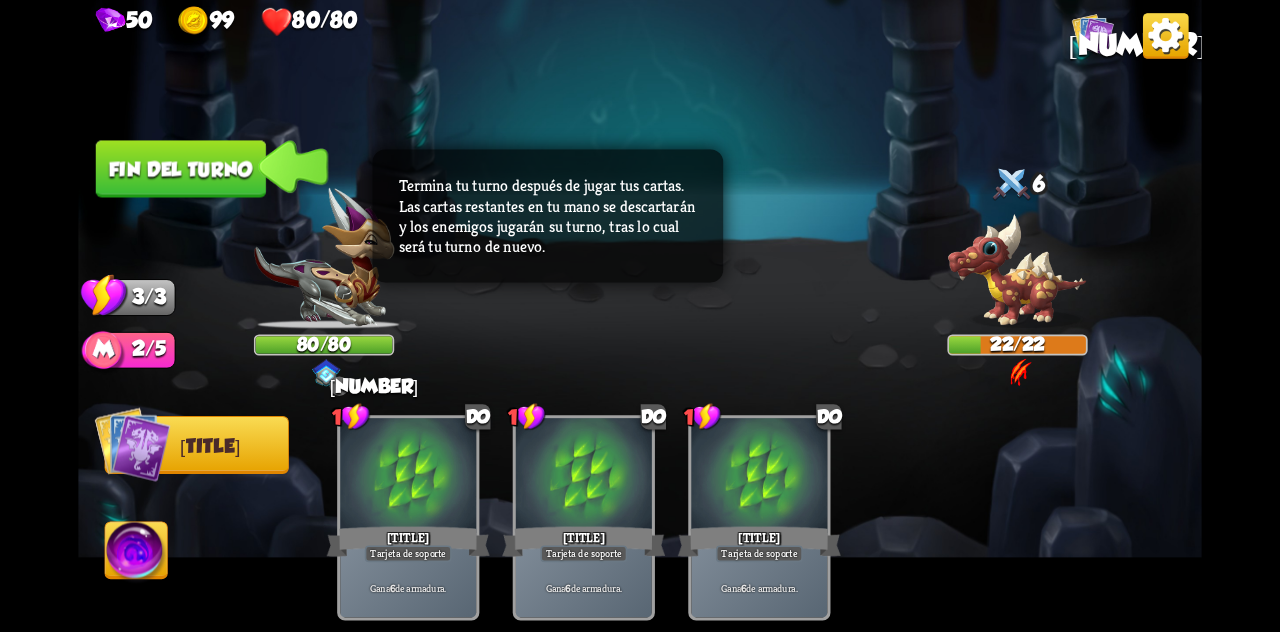 click on "Fin del turno" at bounding box center [181, 169] 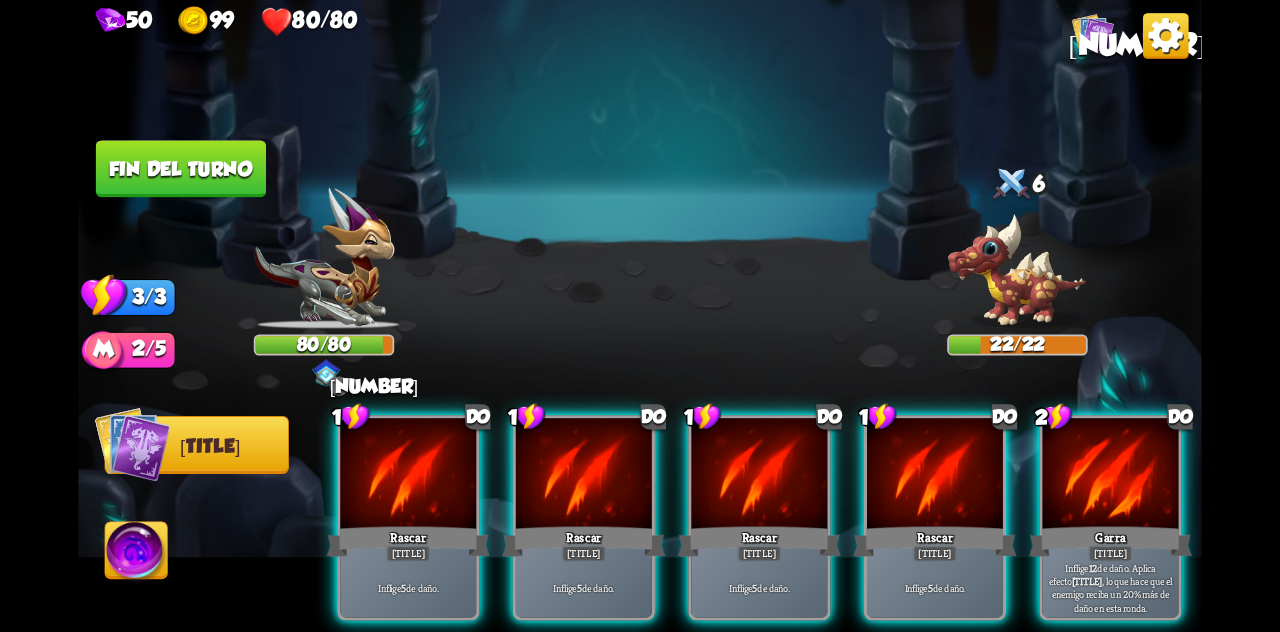 click at bounding box center [408, 475] 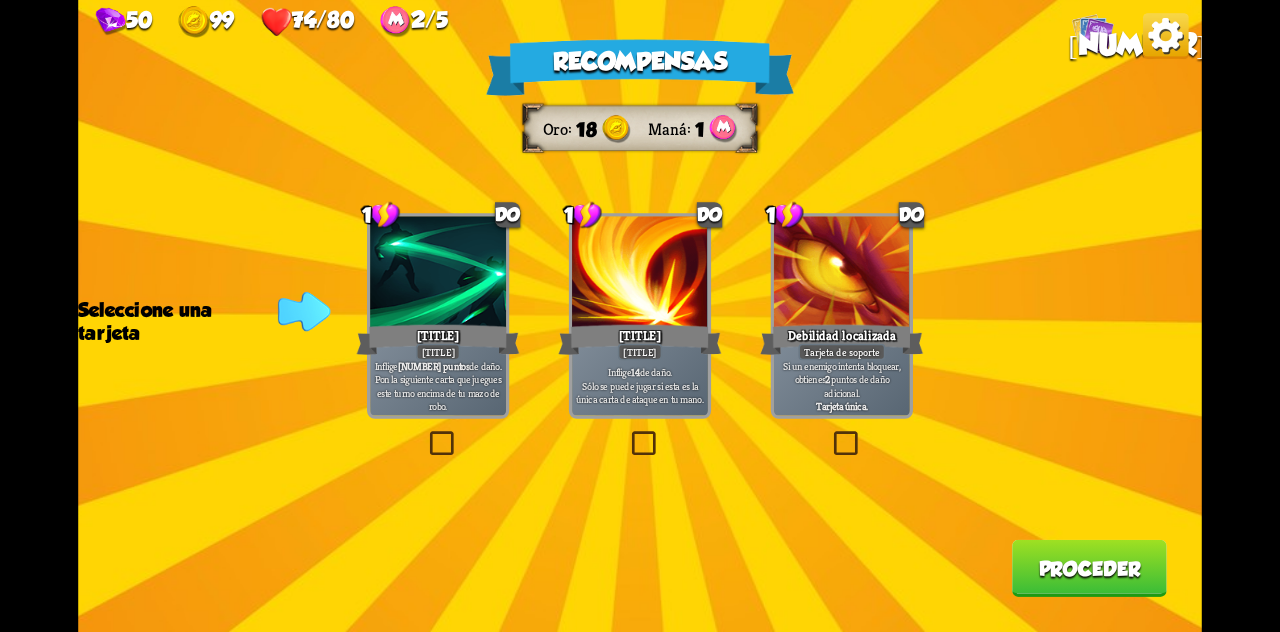 click at bounding box center (628, 435) 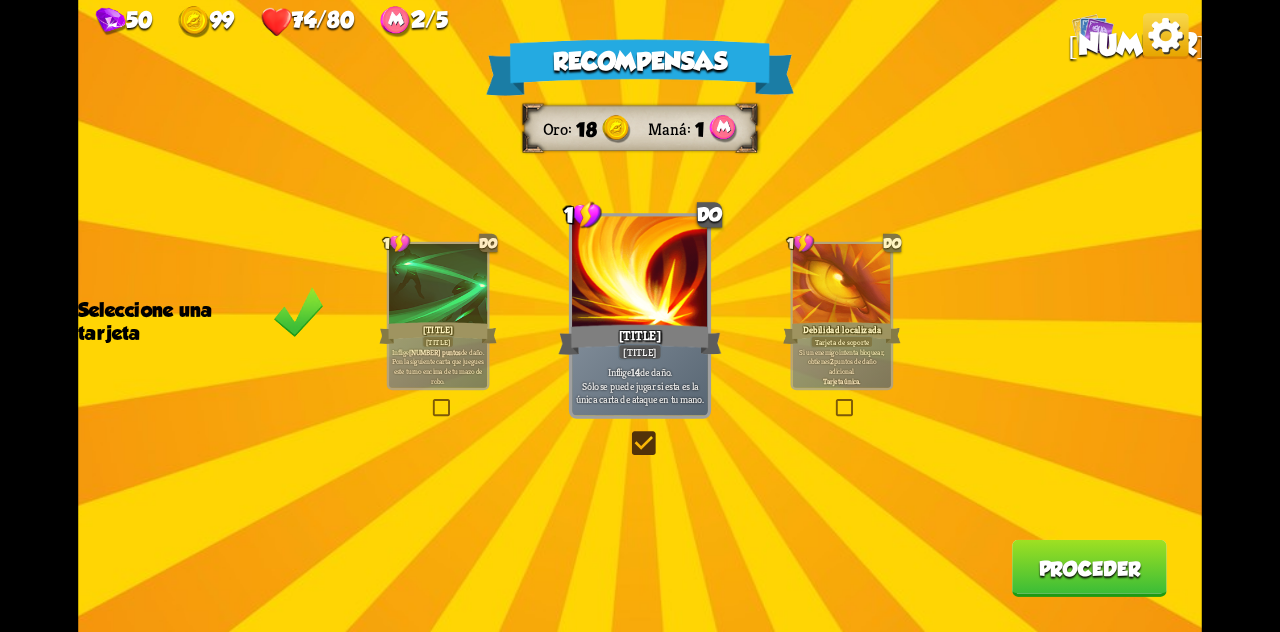 click on "Proceder" at bounding box center [1089, 568] 